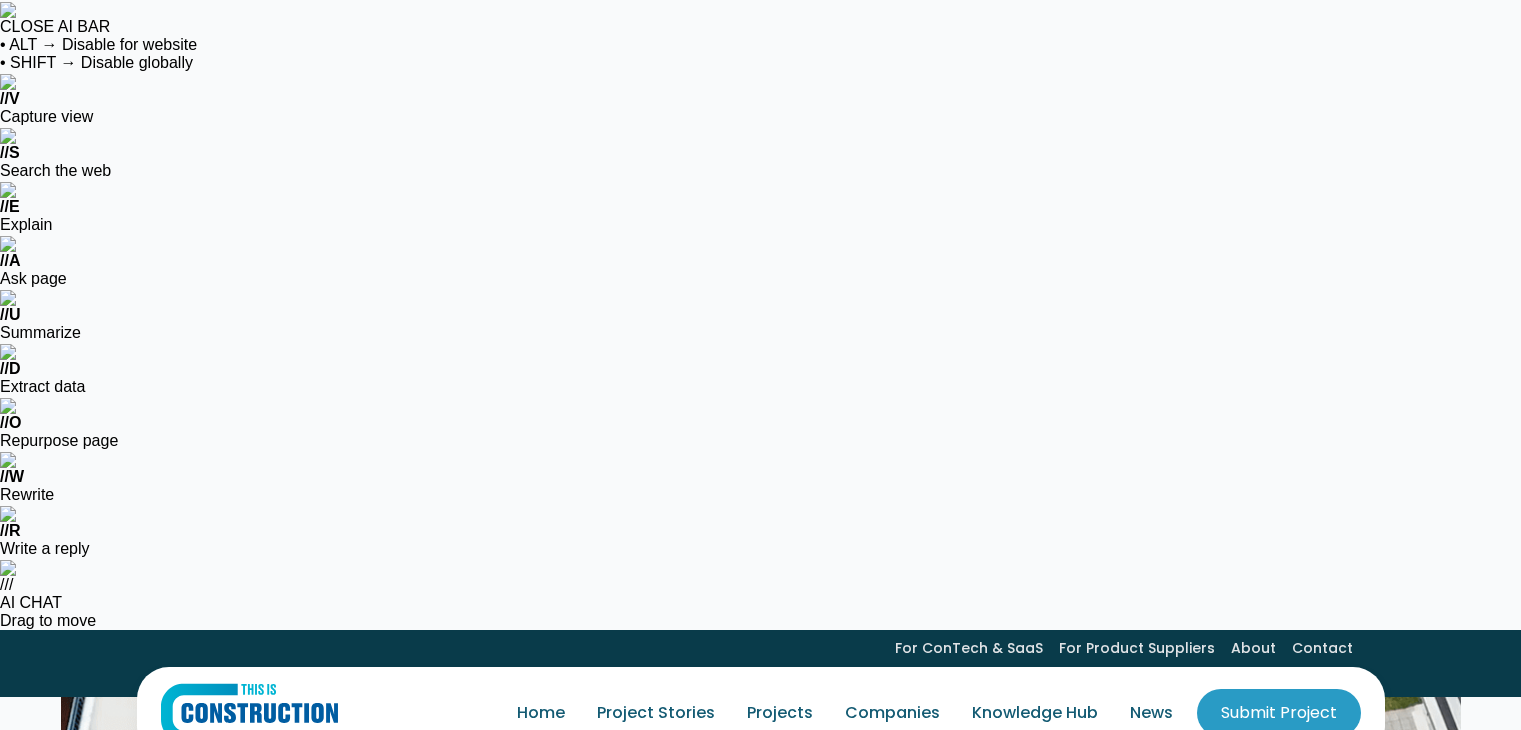 scroll, scrollTop: 3236, scrollLeft: 0, axis: vertical 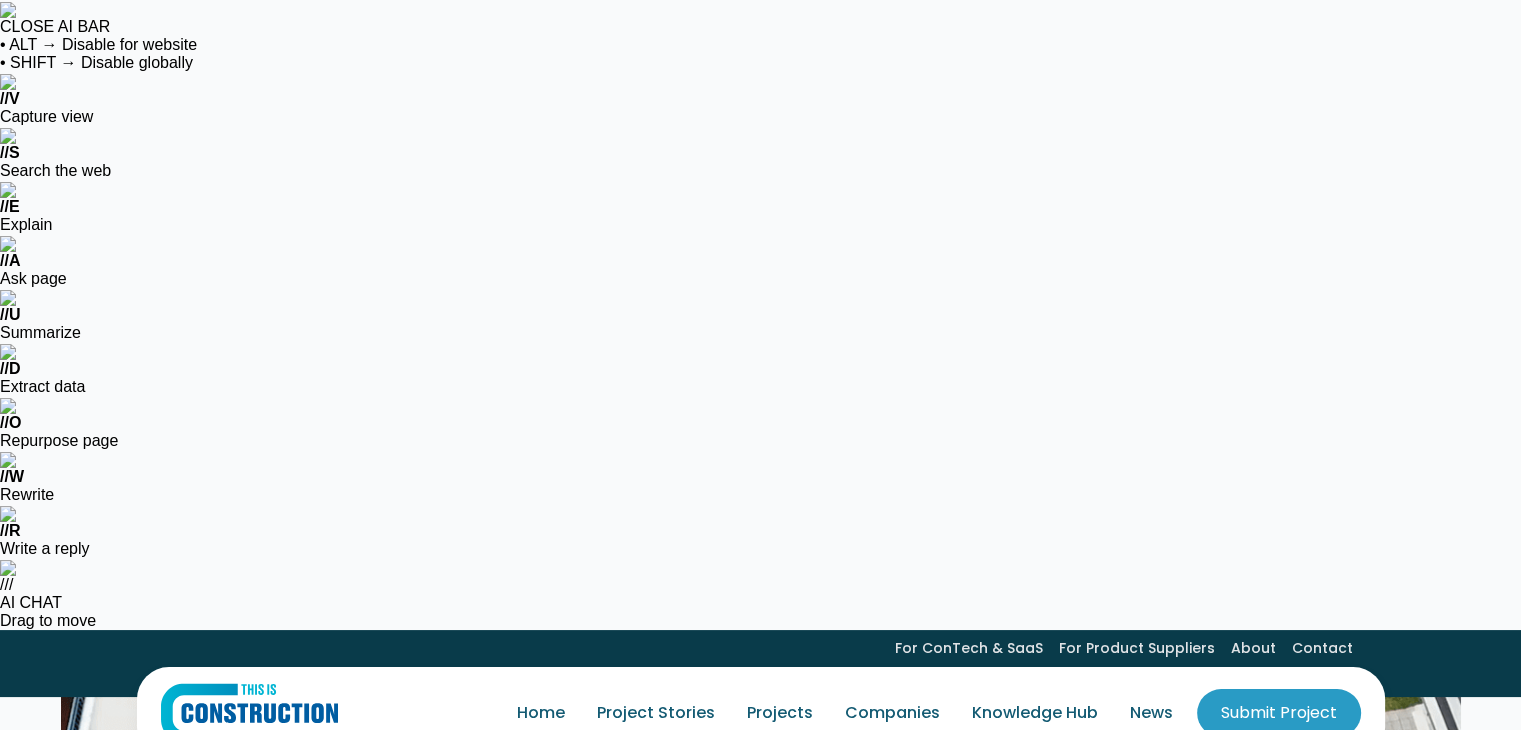 drag, startPoint x: 904, startPoint y: 439, endPoint x: 947, endPoint y: 168, distance: 274.39023 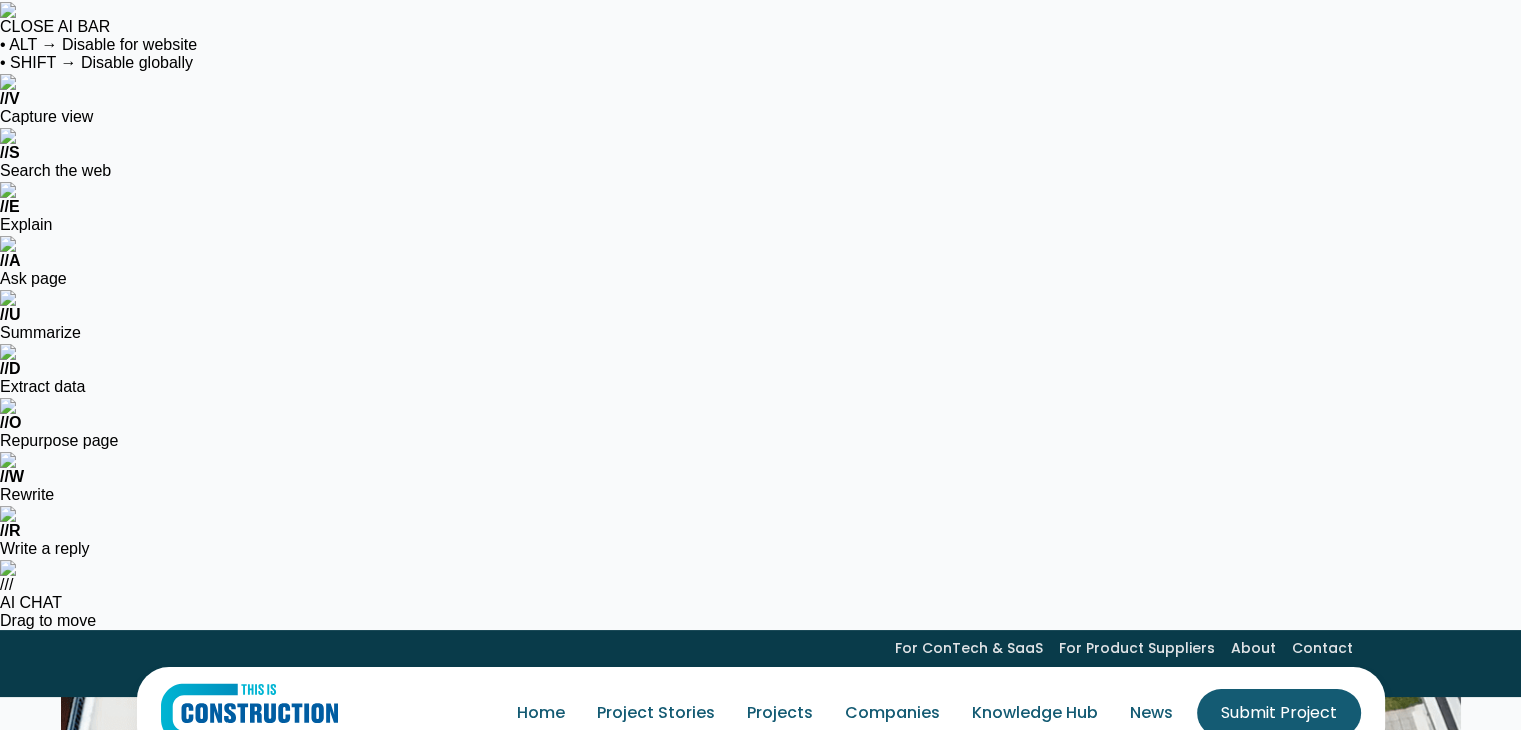 click on "Submit Project" at bounding box center (1279, 713) 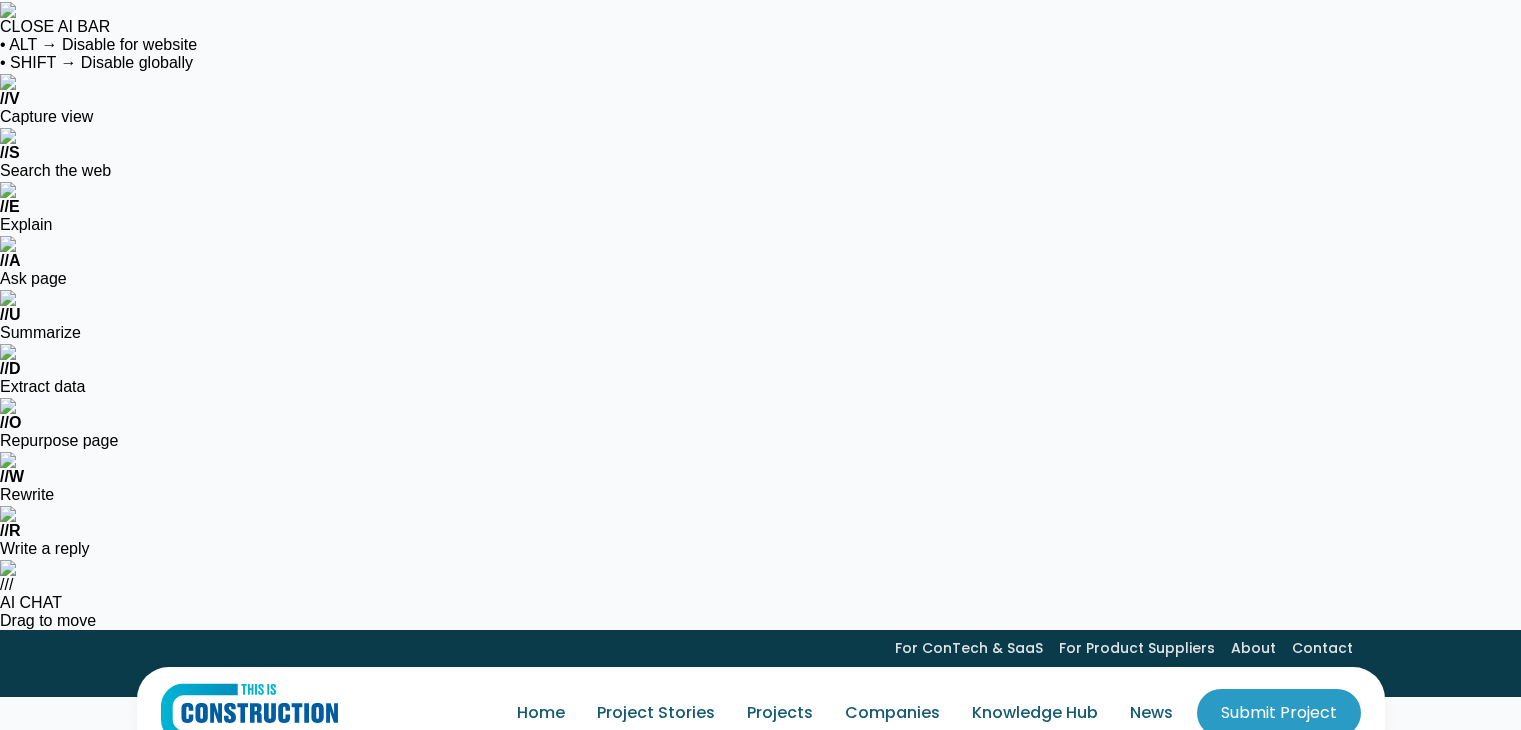scroll, scrollTop: 300, scrollLeft: 0, axis: vertical 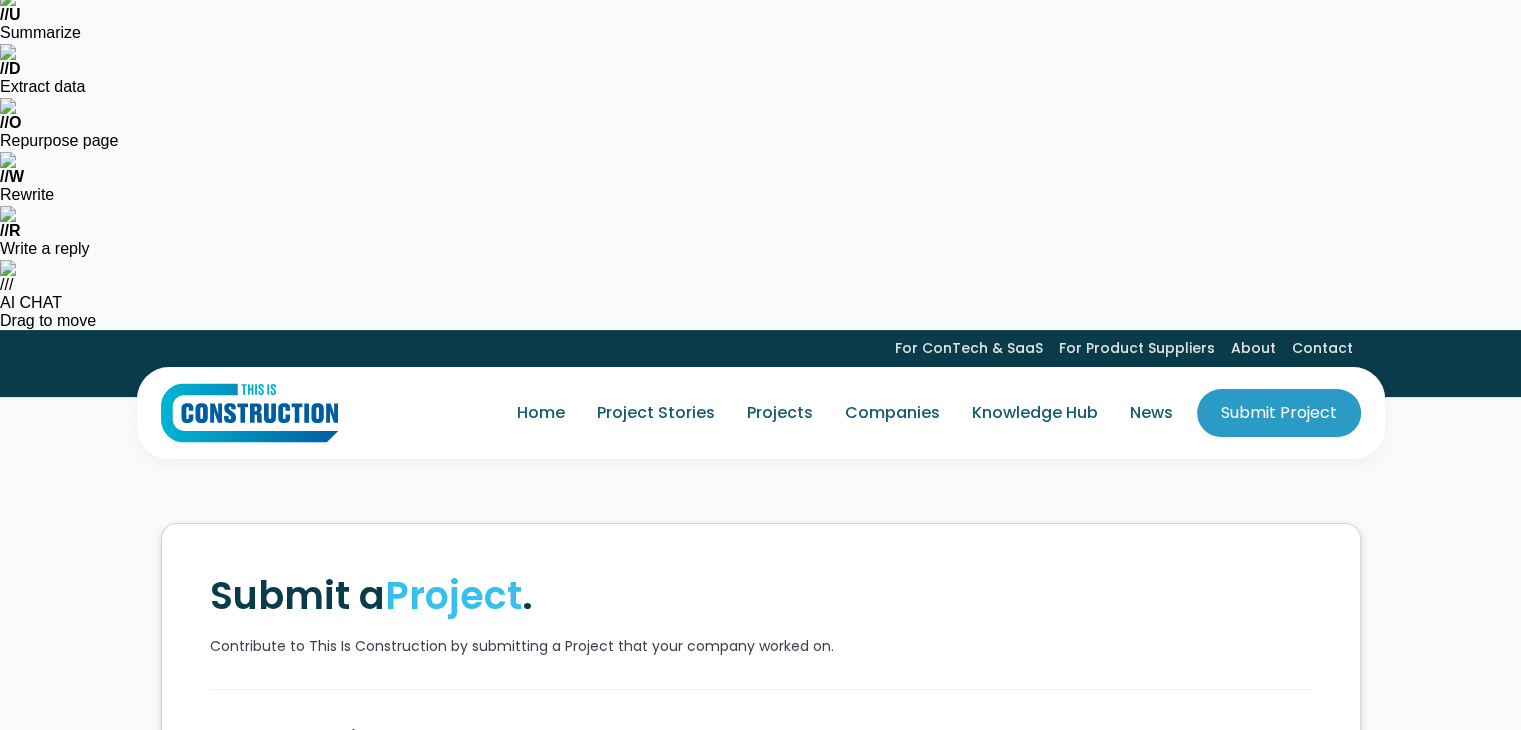 click at bounding box center (966, 790) 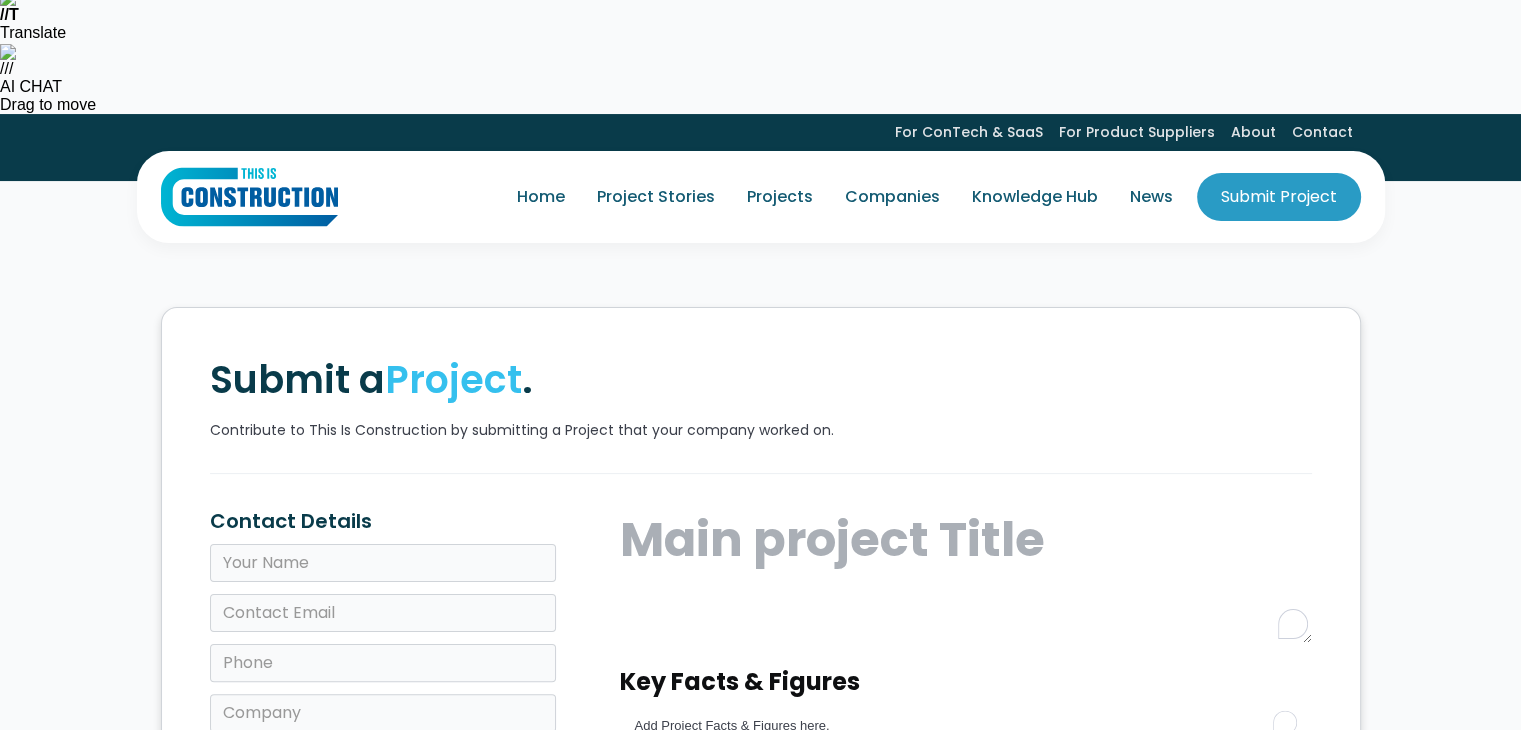 click on "Add Project Facts & Figures here." at bounding box center [966, 726] 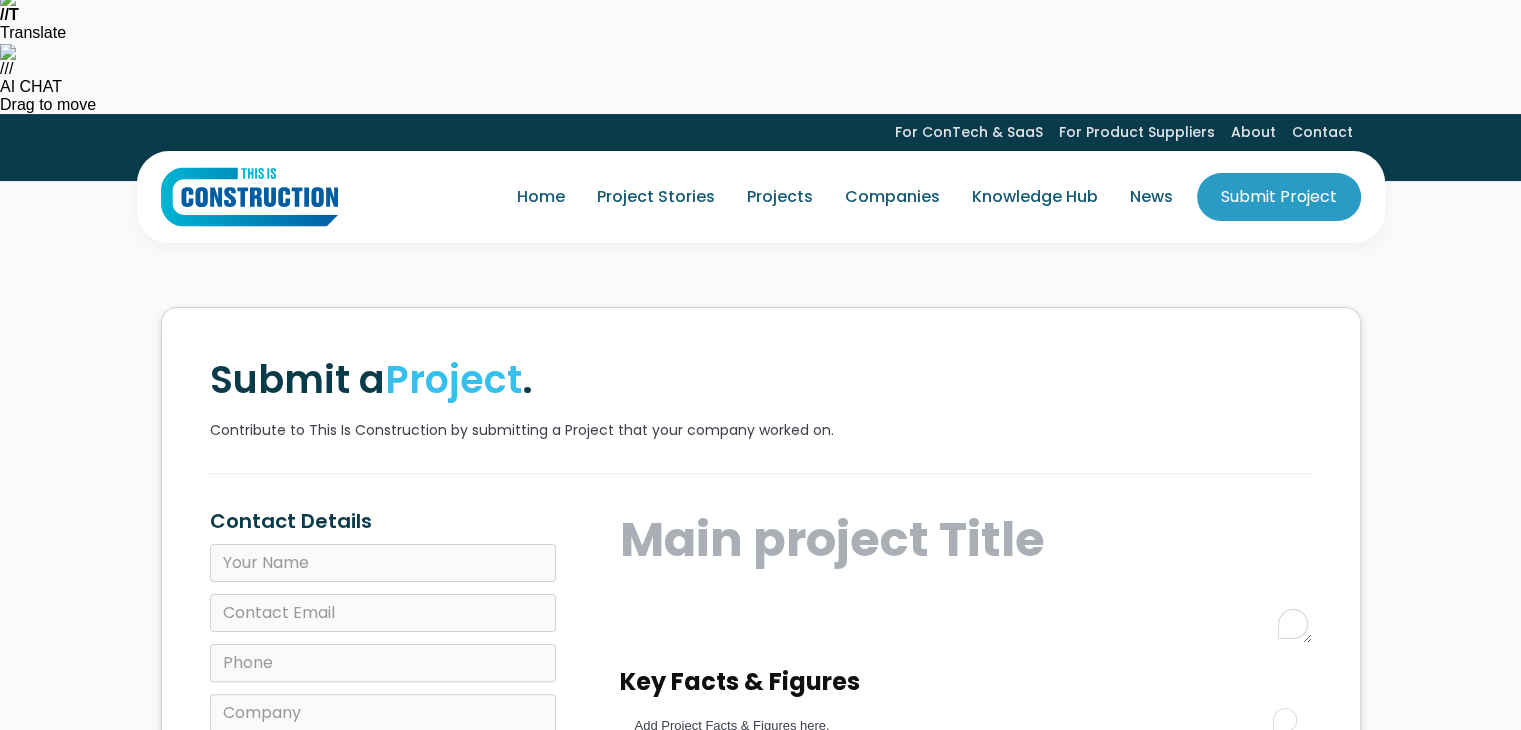 click on "Project details / article body text Please provide as much information as possible. At a minimum, please answer the following questions when filling out your project details: What was the client’s brief?  Why is the project unique? What were the biggest challenges or unforeseen problems you faced? What creative solutions were implemented to satisfy the project requirements? What innovations were developed or adopted as part of the project? How was the project constructed? What was the construction sequence? Were there any innovative products or methodologies used? What do you attribute to the success of the project? What are you most proud of? What was your biggest achievement? What can the construction community learn from the project? Include quotes from key project personnel commenting on the project." at bounding box center (966, 954) 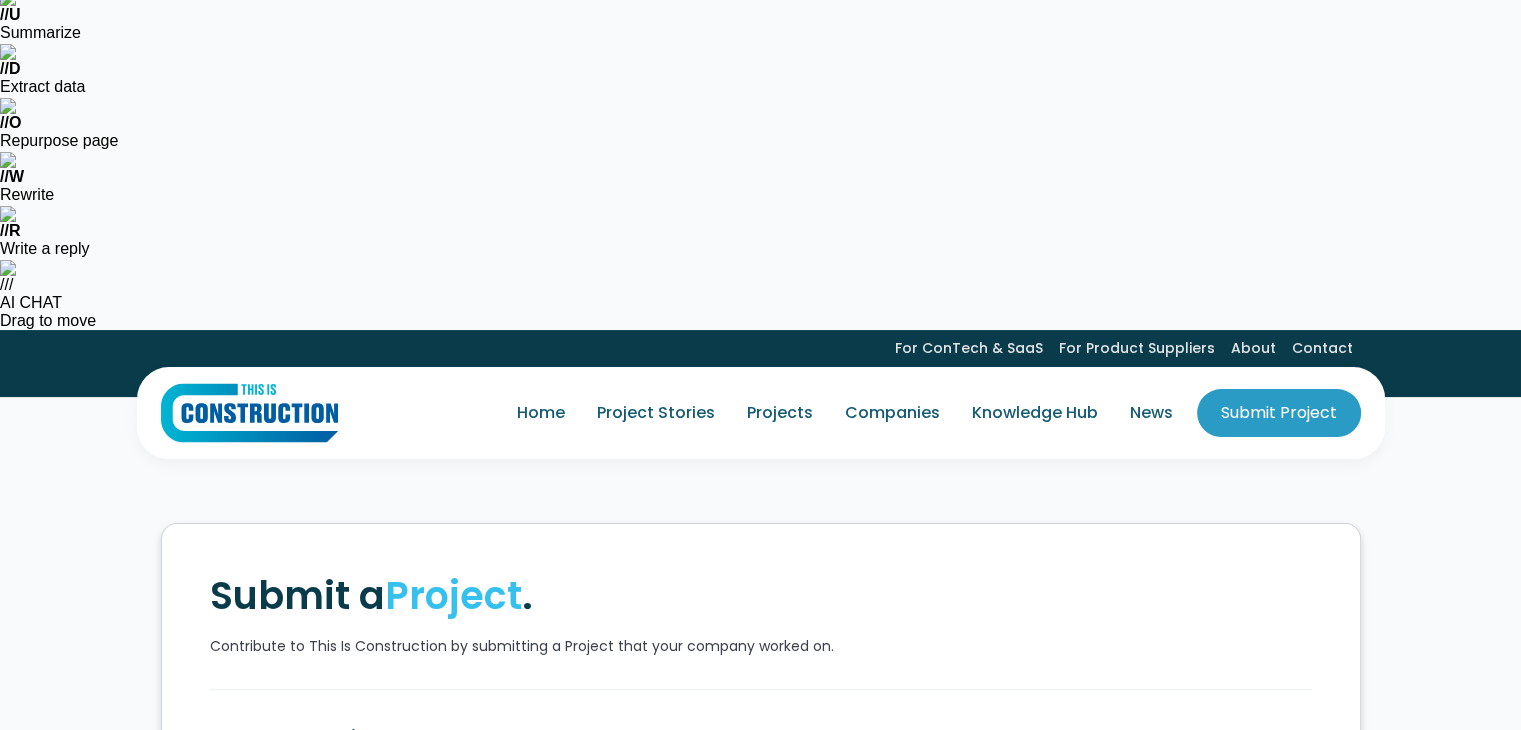 click on "Project details / article body text Please provide as much information as possible. At a minimum, please answer the following questions when filling out your project details: What was the client’s brief?  Why is the project unique? What were the biggest challenges or unforeseen problems you faced? What creative solutions were implemented to satisfy the project requirements? What innovations were developed or adopted as part of the project? How was the project constructed? What was the construction sequence? Were there any innovative products or methodologies used? What do you attribute to the success of the project? What are you most proud of? What was your biggest achievement? What can the construction community learn from the project? Include quotes from key project personnel commenting on the project." at bounding box center (966, 1170) 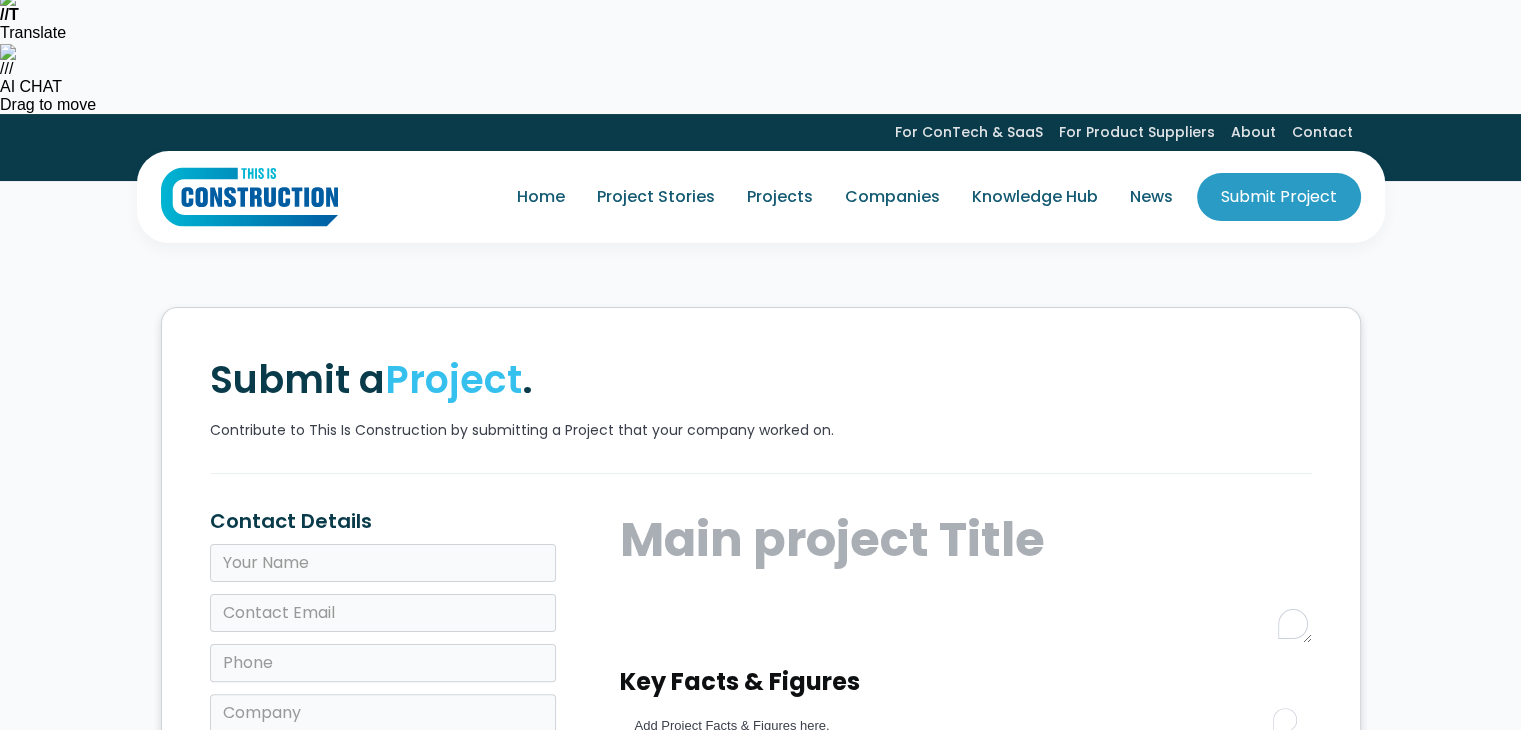 click on "What was the client’s brief?" at bounding box center [975, 889] 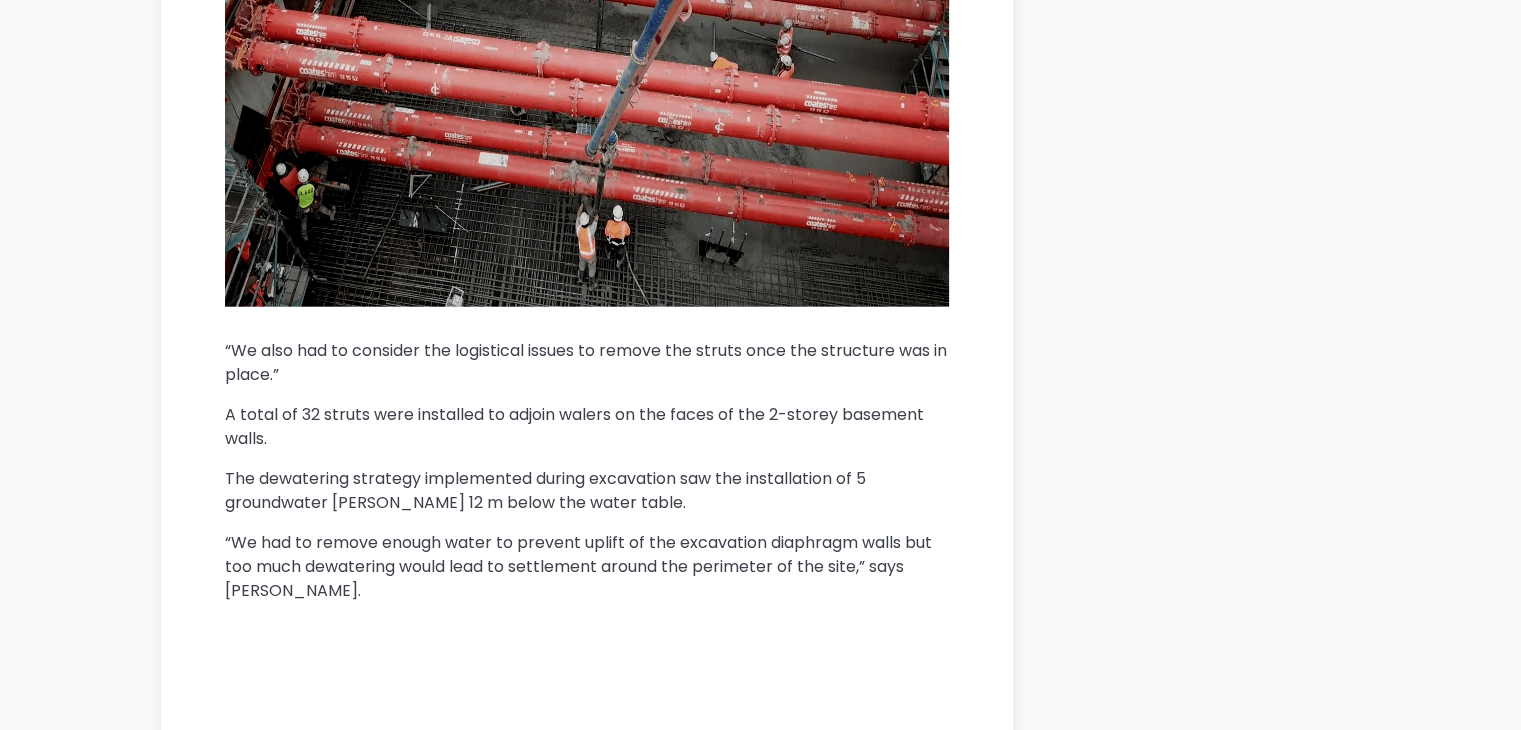 scroll, scrollTop: 5000, scrollLeft: 0, axis: vertical 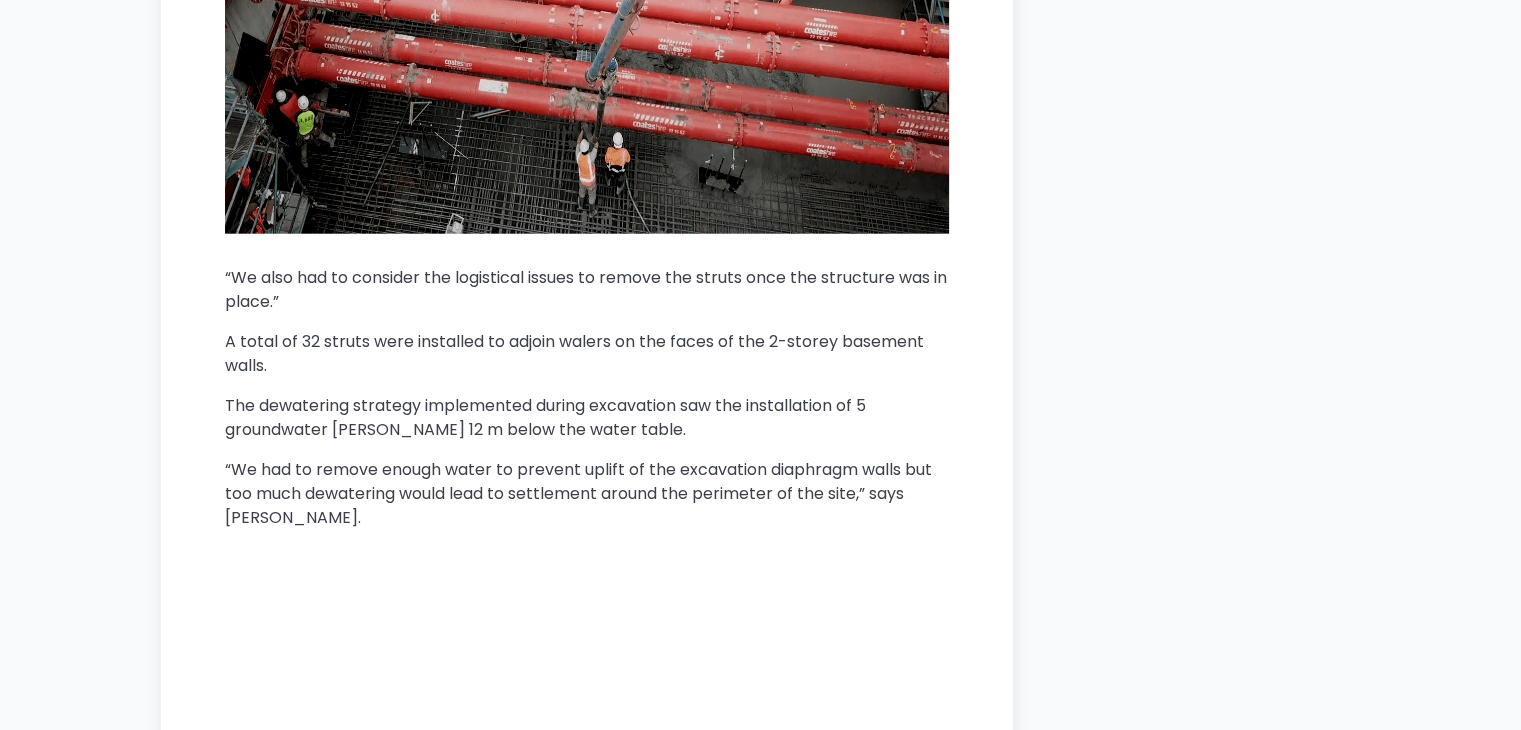 click on "Home / Articles / Current The Impressive Basement Retention System used to Retain Coode Island Silt in Port Melbourne date_range October 16, 2020 Dean Oliver label Basements Foundations Dewatering The London Camillo Builders An impressive shoring arrangement has been used in a basement retention system on a difficult site comprising sand, Moray Street Gravels & Coode Island Silt located less than 100 m from the shore of Port Phillip Bay.  Two rows of hydraulic MEGA braces provided by Coates, each up to 1050 mm in diameter and 250 tonnes in capacity, support the 2-storey basement’s 8 m deep, 500 mm thick diaphragm walls. The basement excavation has been undertaken by head contractor, Camillo Builders (part of  Crema Group ), as part of the The London apartment project located on Beach Street in Port Melbourne. Camillo senior project manager, Dominic McCarthy, told  This Is Construction  that the combination of sand, silt and a high water table provided extremely difficult site conditions. Golder / Coates" at bounding box center (761, -701) 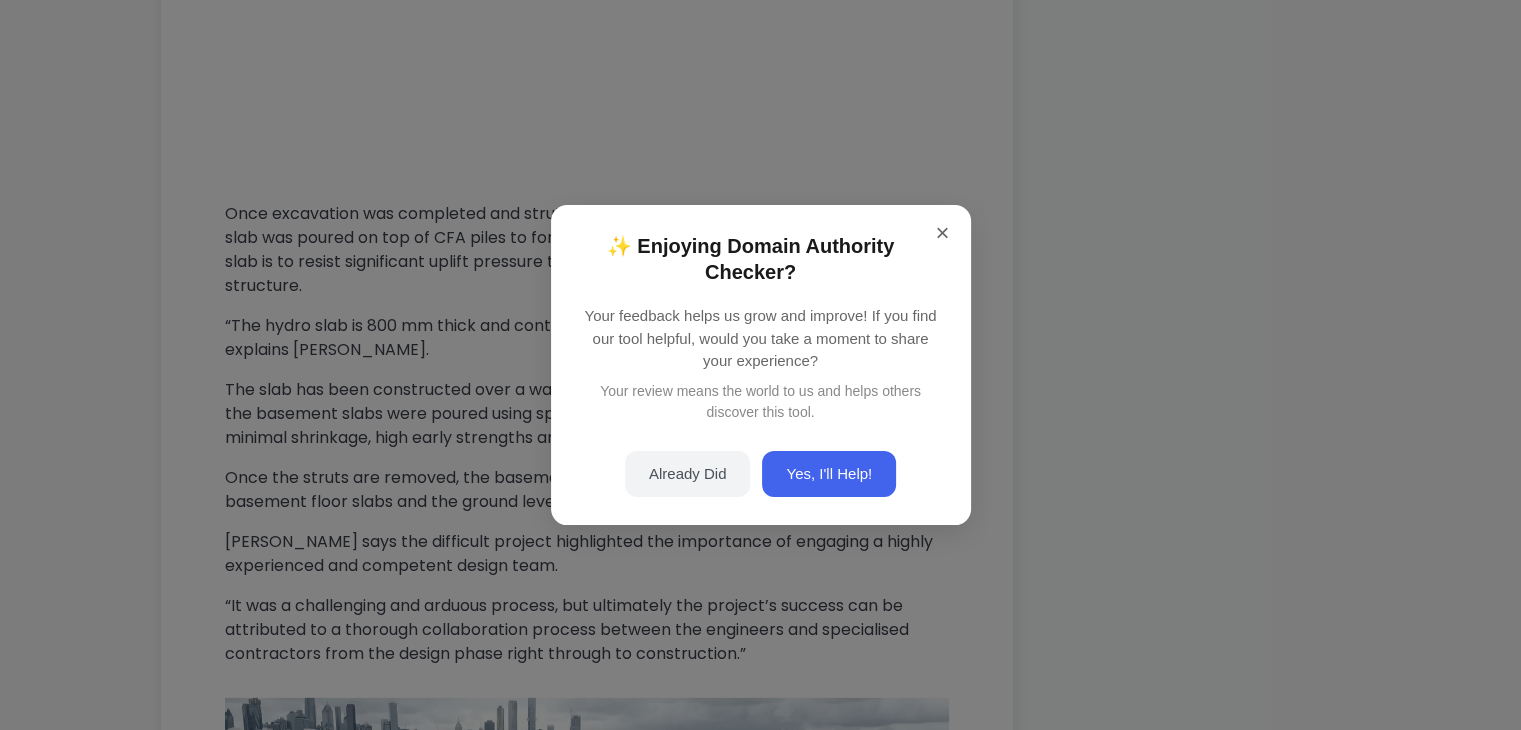 scroll, scrollTop: 5800, scrollLeft: 0, axis: vertical 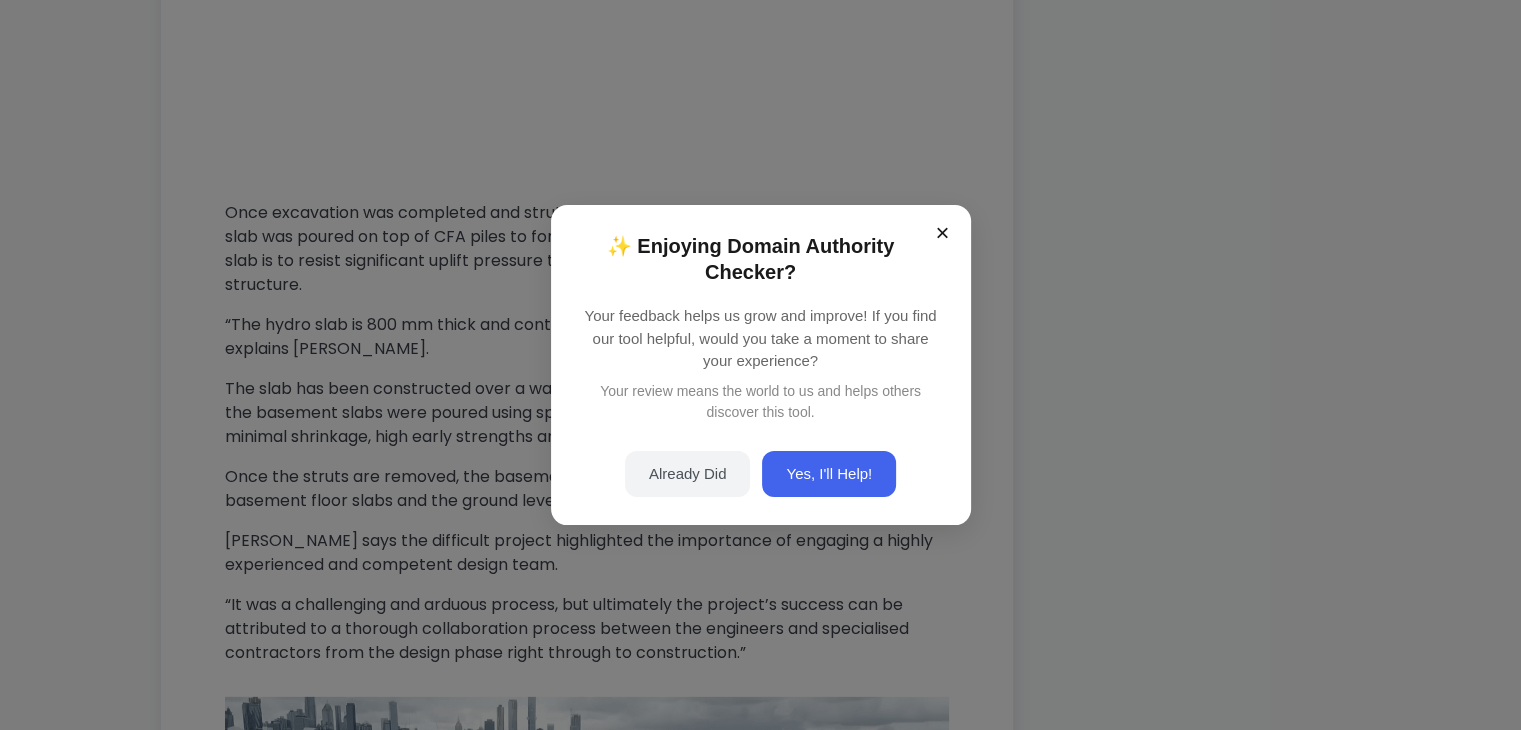 click on "×" at bounding box center [943, 233] 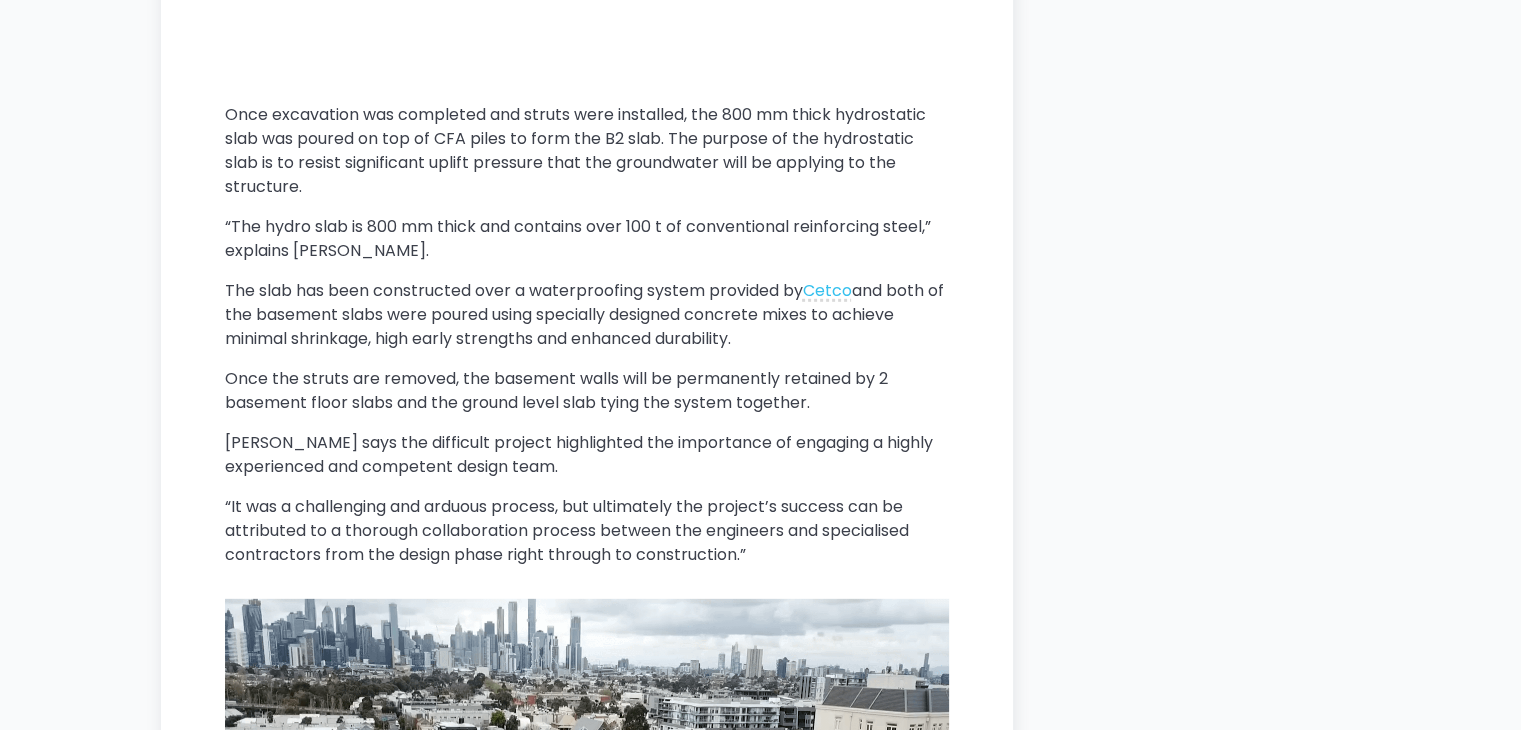 scroll, scrollTop: 6200, scrollLeft: 0, axis: vertical 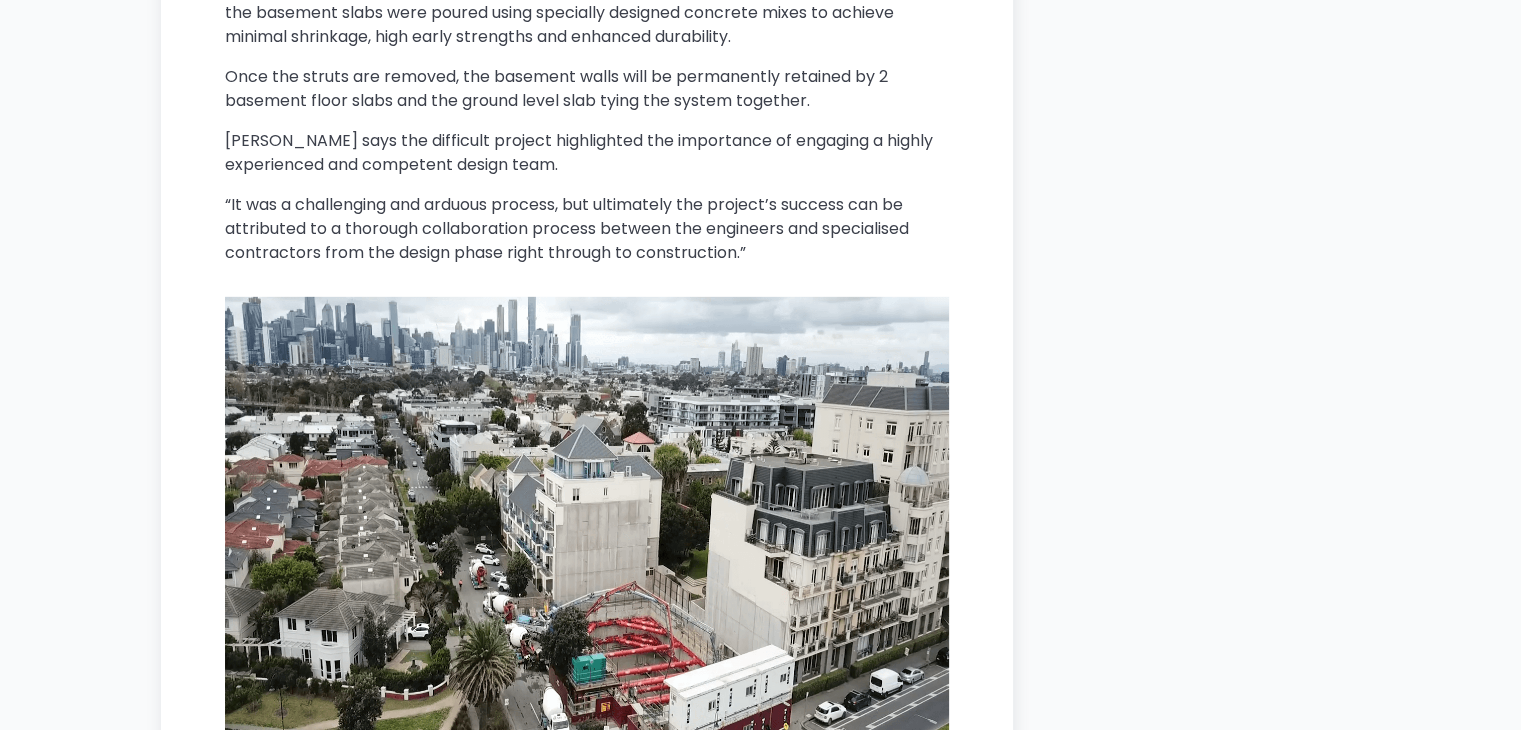 click on "Submit related article" at bounding box center (695, 1024) 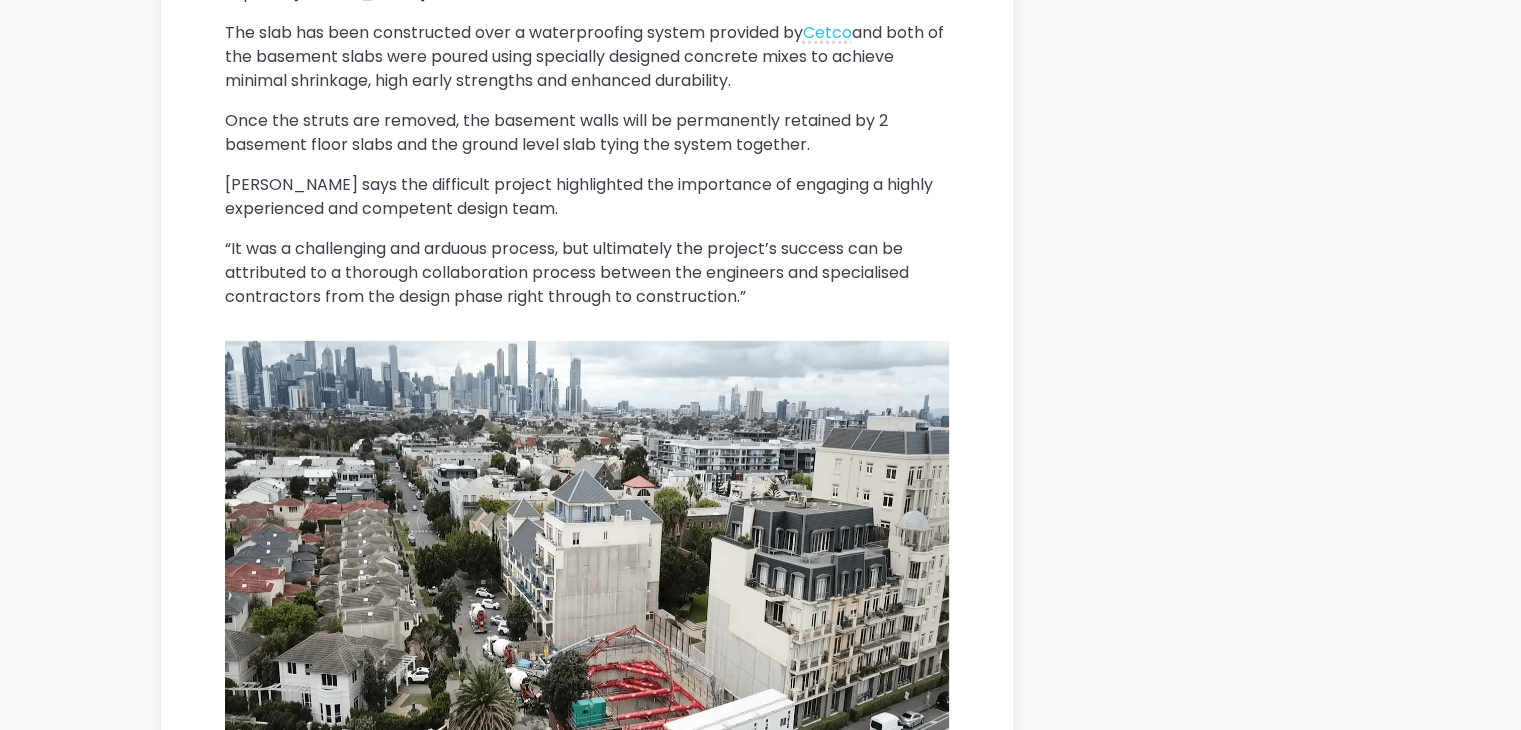 scroll, scrollTop: 6100, scrollLeft: 0, axis: vertical 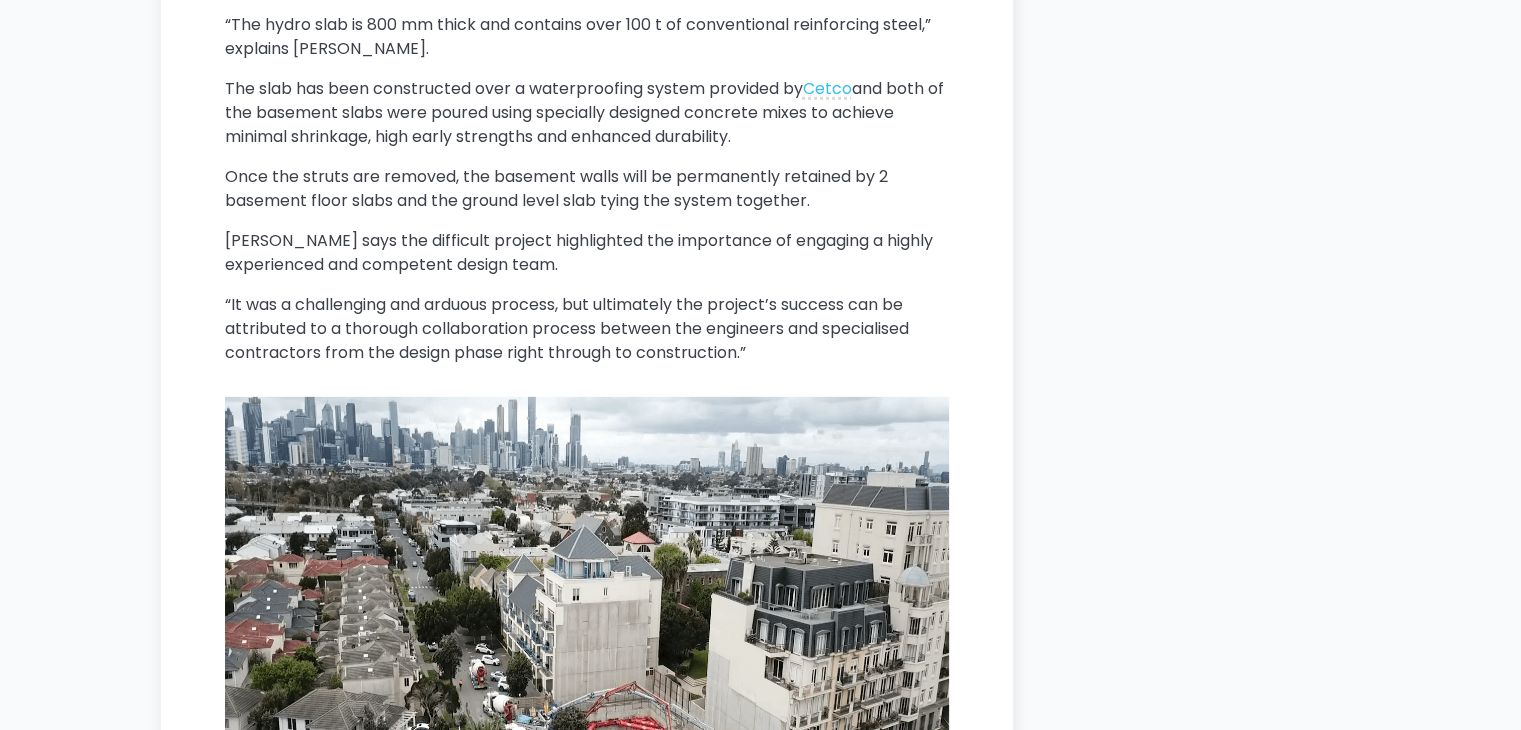 click on "Submit related article" at bounding box center (695, 1124) 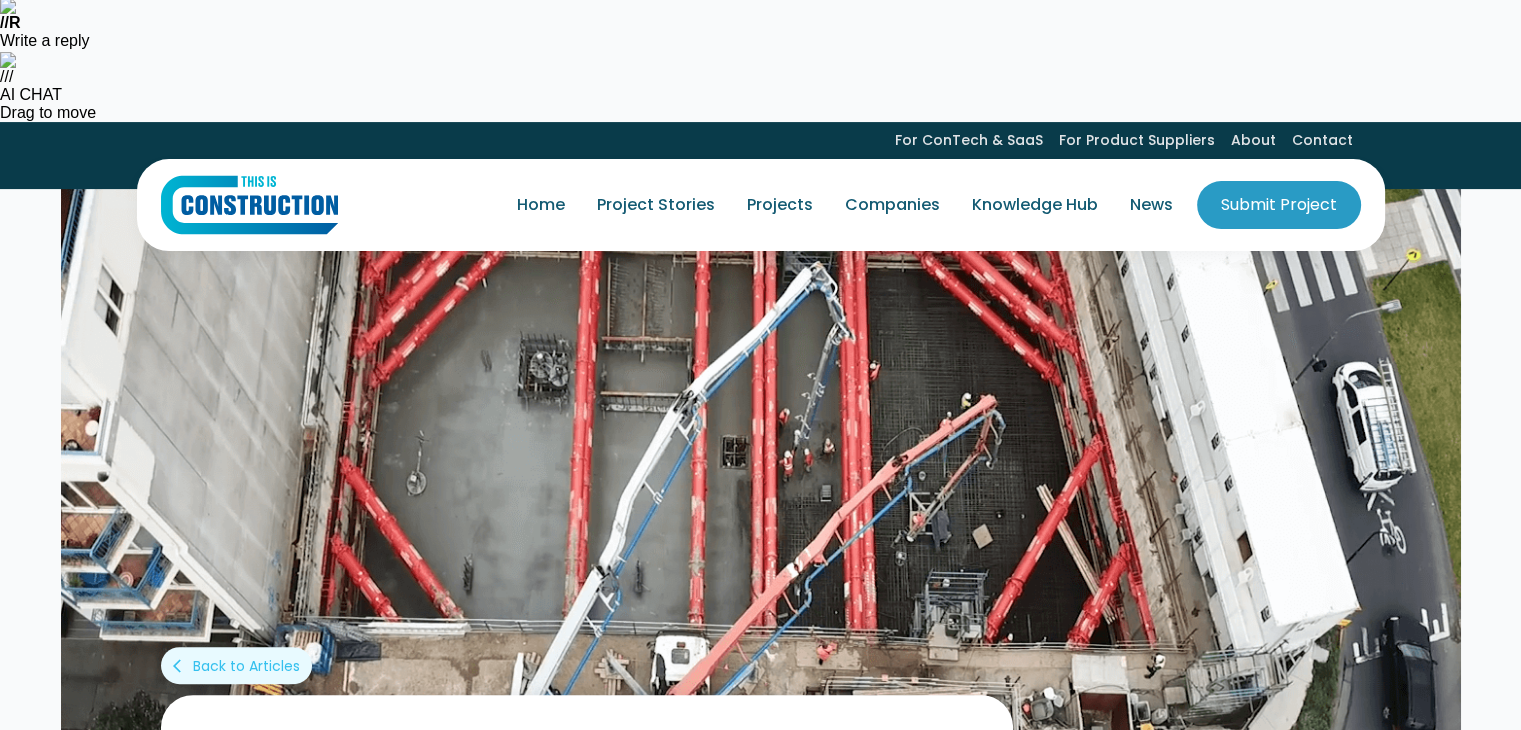 scroll, scrollTop: 0, scrollLeft: 0, axis: both 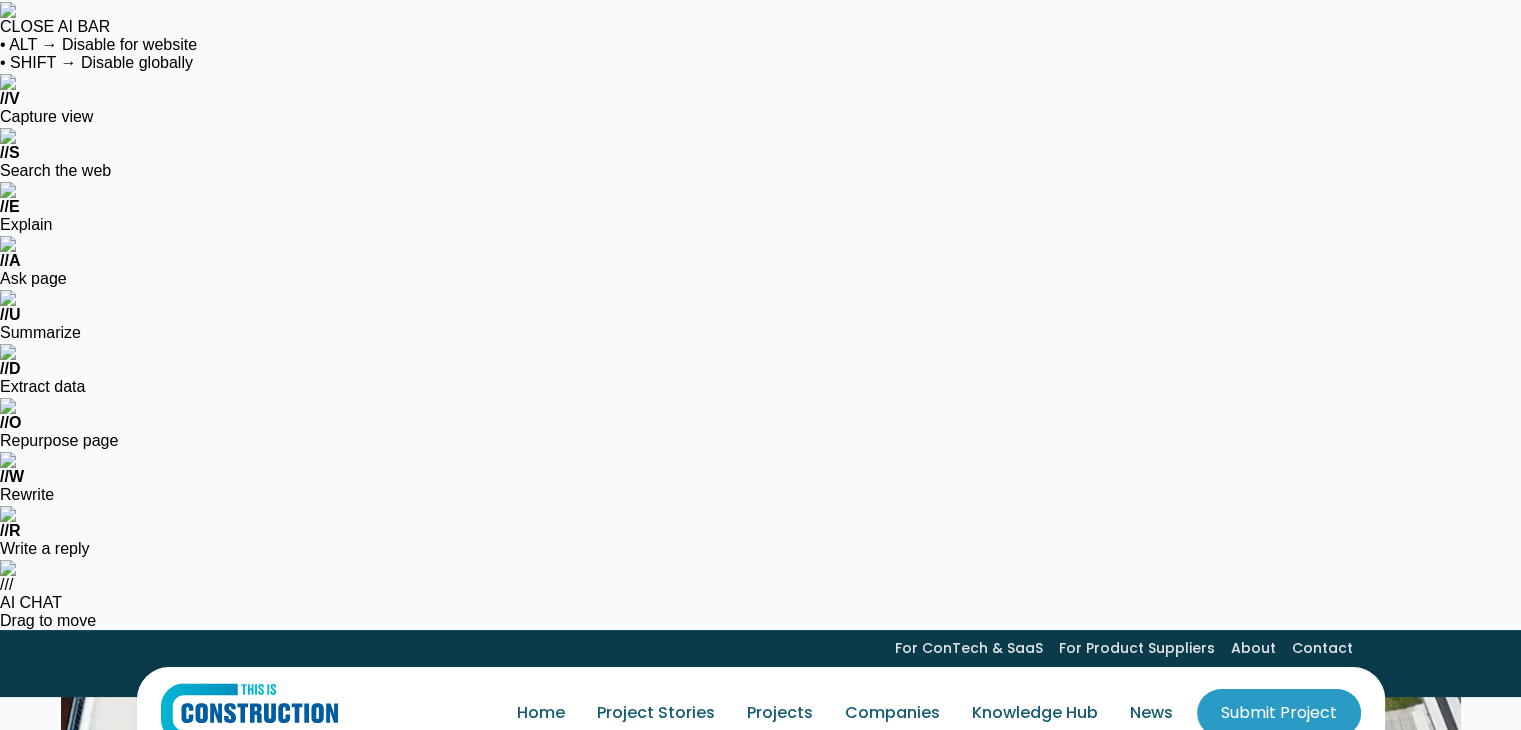 drag, startPoint x: 1115, startPoint y: 269, endPoint x: 1104, endPoint y: -87, distance: 356.1699 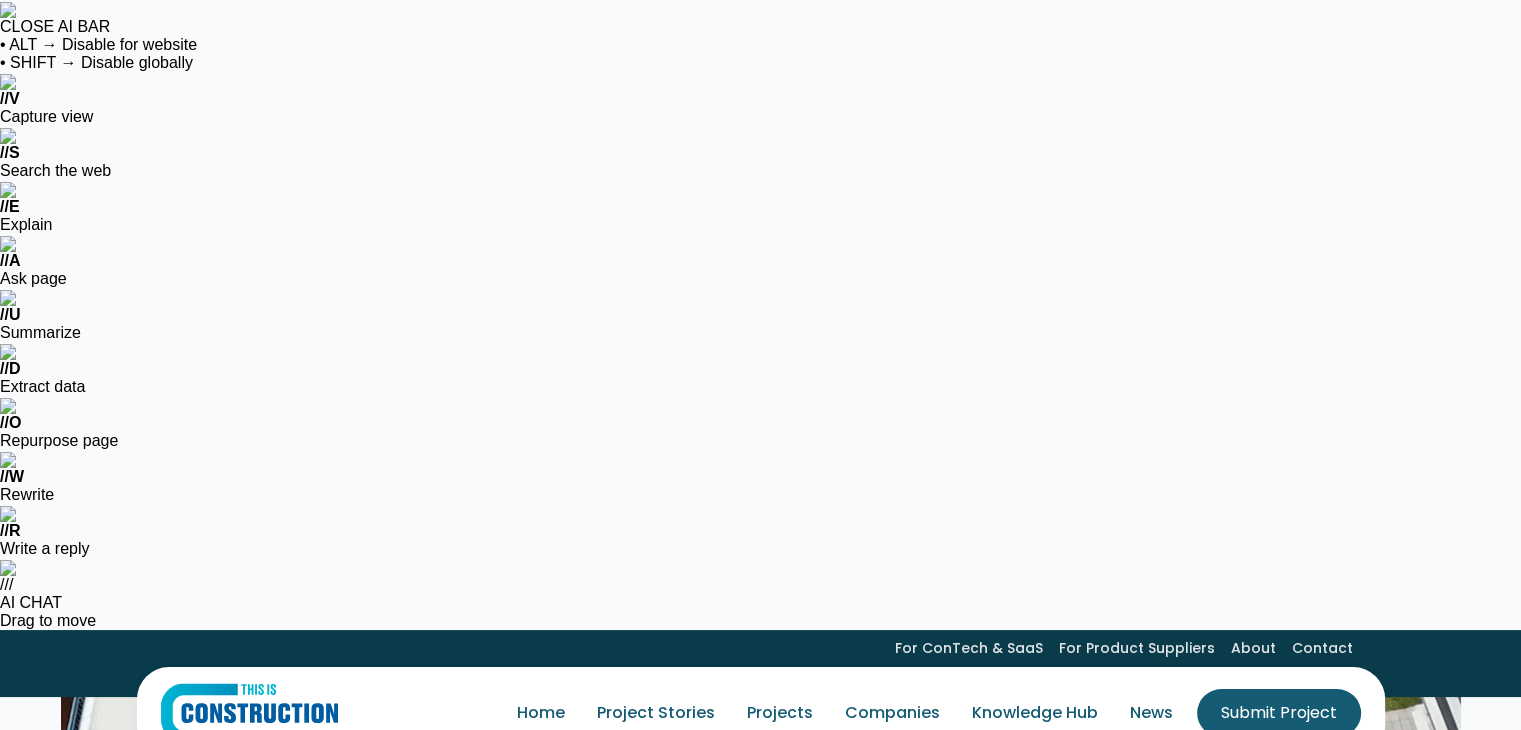 click on "Submit Project" at bounding box center [1279, 713] 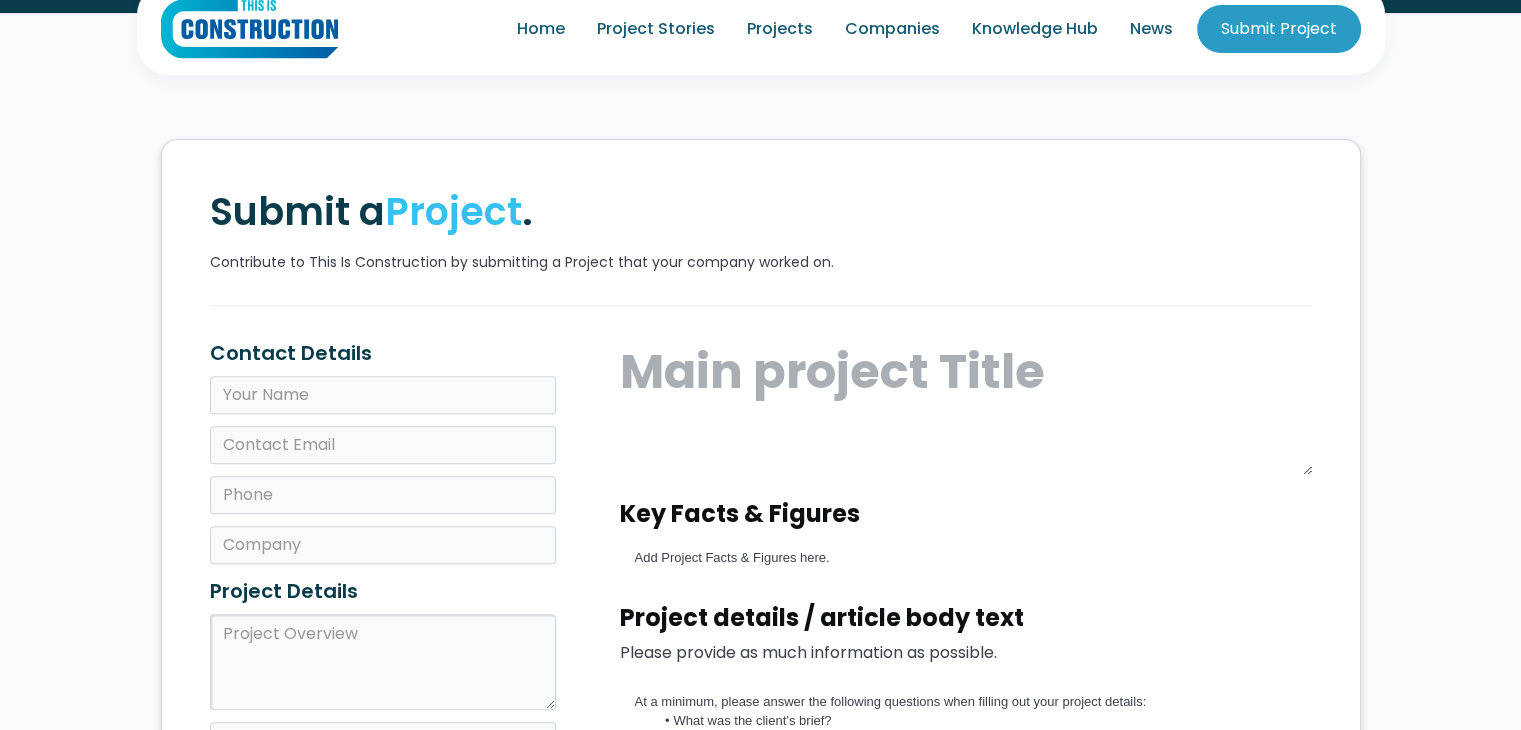 scroll, scrollTop: 900, scrollLeft: 0, axis: vertical 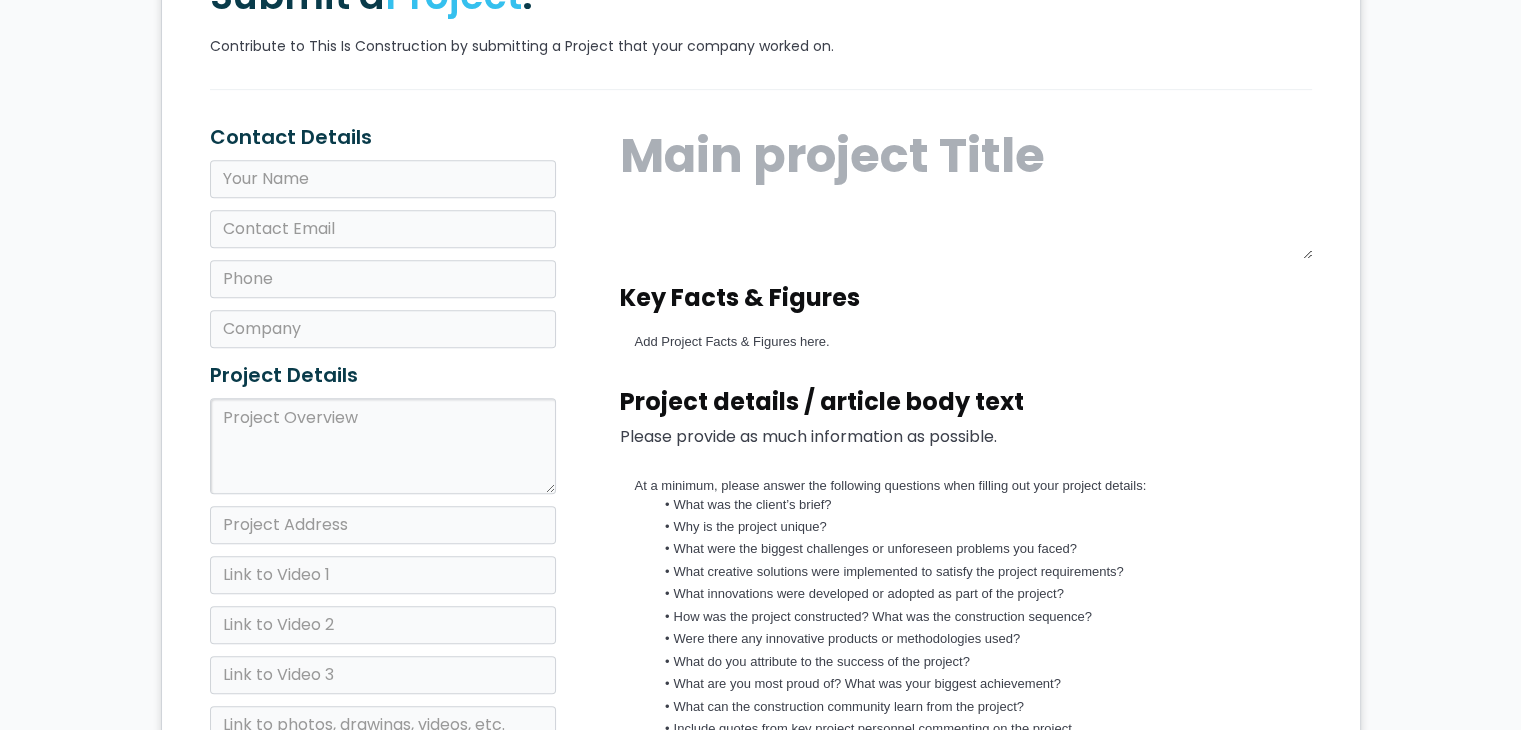 click on "Microsoft Word Project Template" at bounding box center (824, 1057) 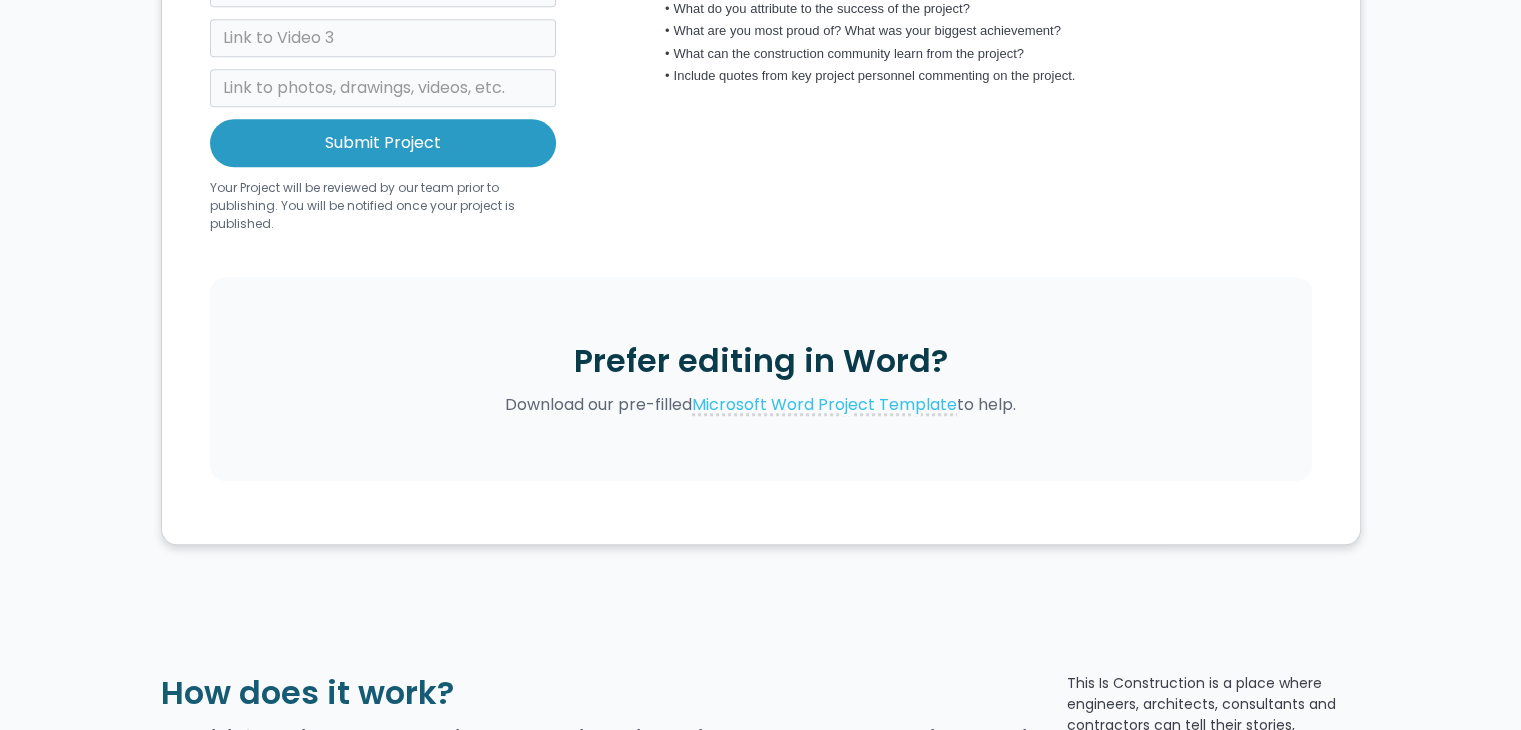 scroll, scrollTop: 1600, scrollLeft: 0, axis: vertical 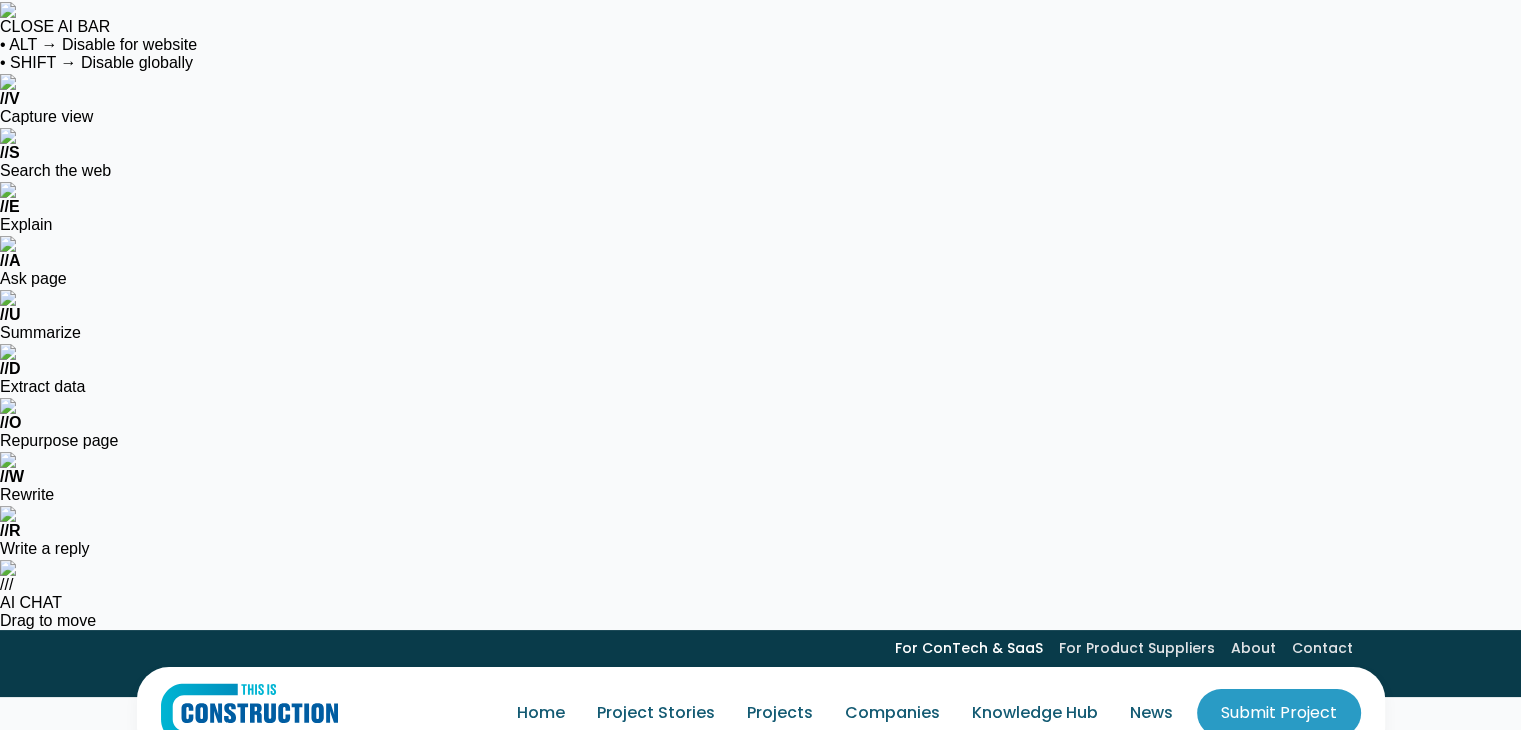 drag, startPoint x: 824, startPoint y: 503, endPoint x: 1018, endPoint y: 34, distance: 507.54016 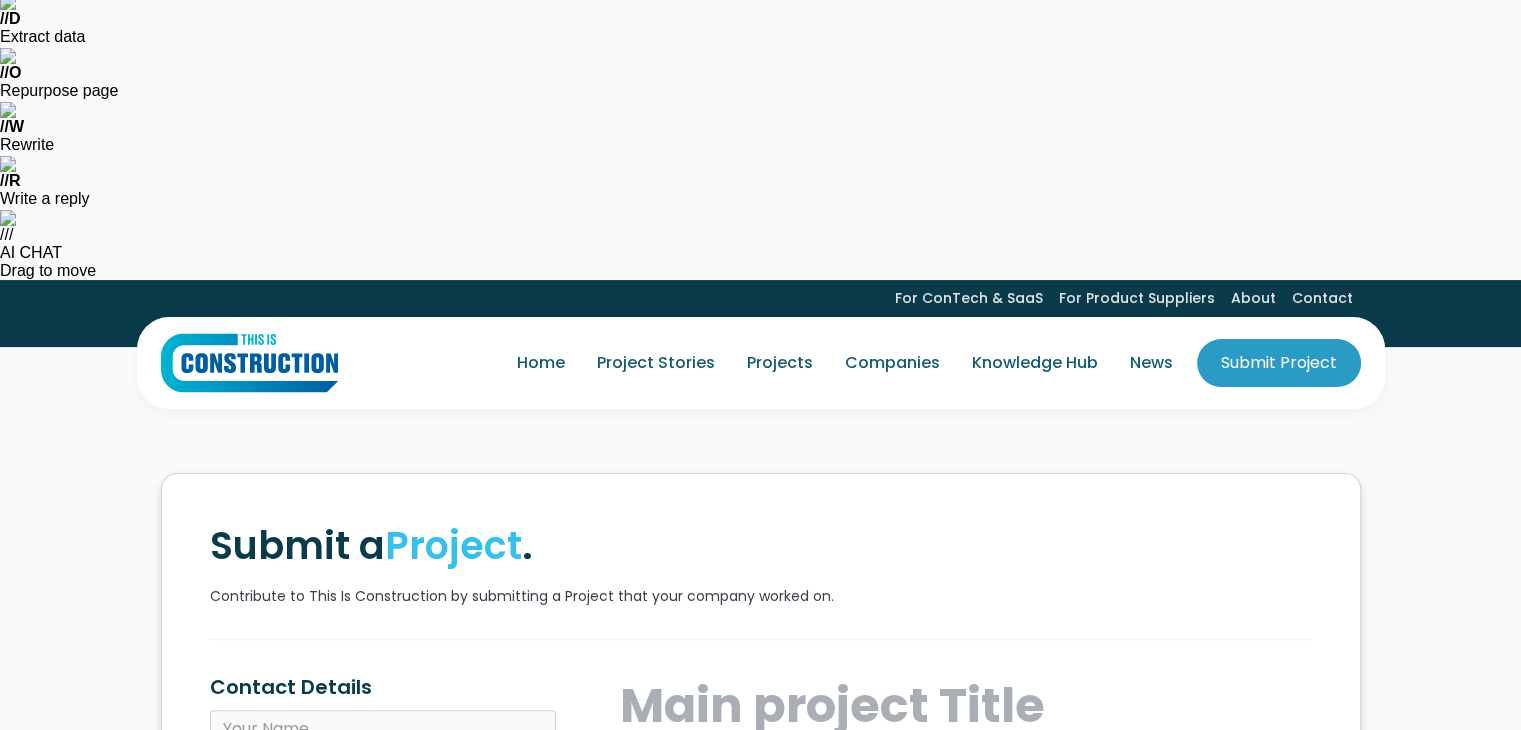 scroll, scrollTop: 300, scrollLeft: 0, axis: vertical 